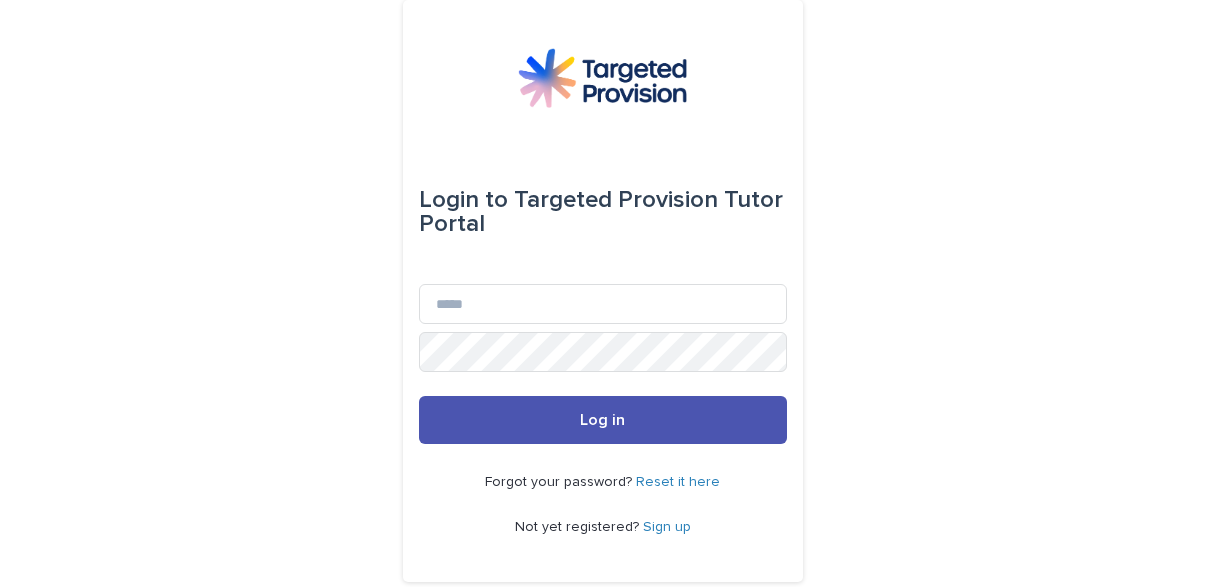 scroll, scrollTop: 0, scrollLeft: 0, axis: both 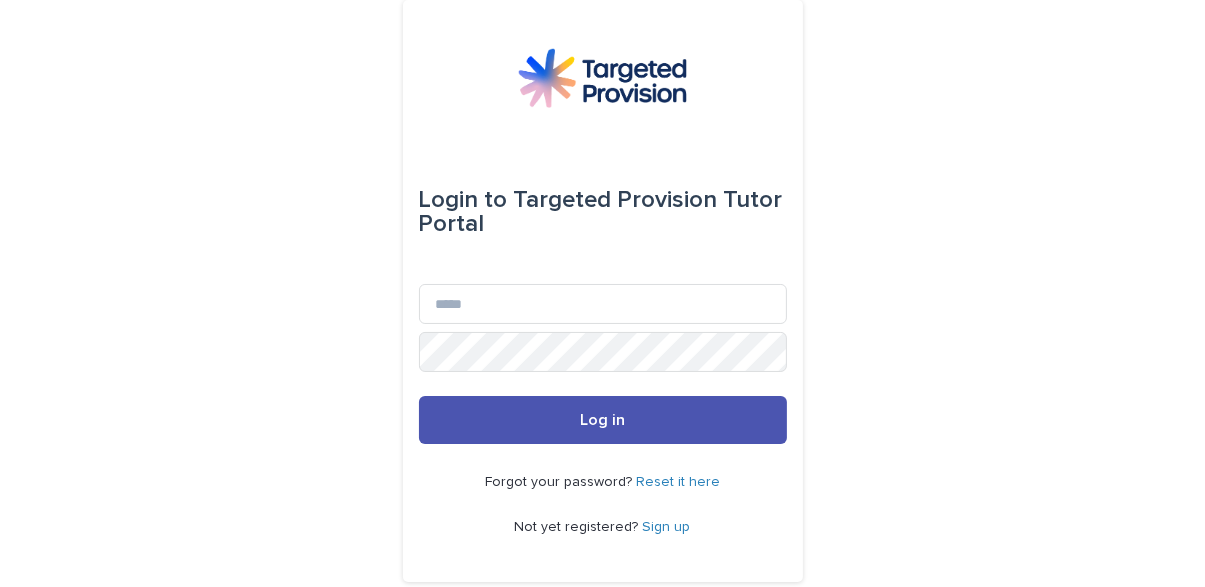 type on "**********" 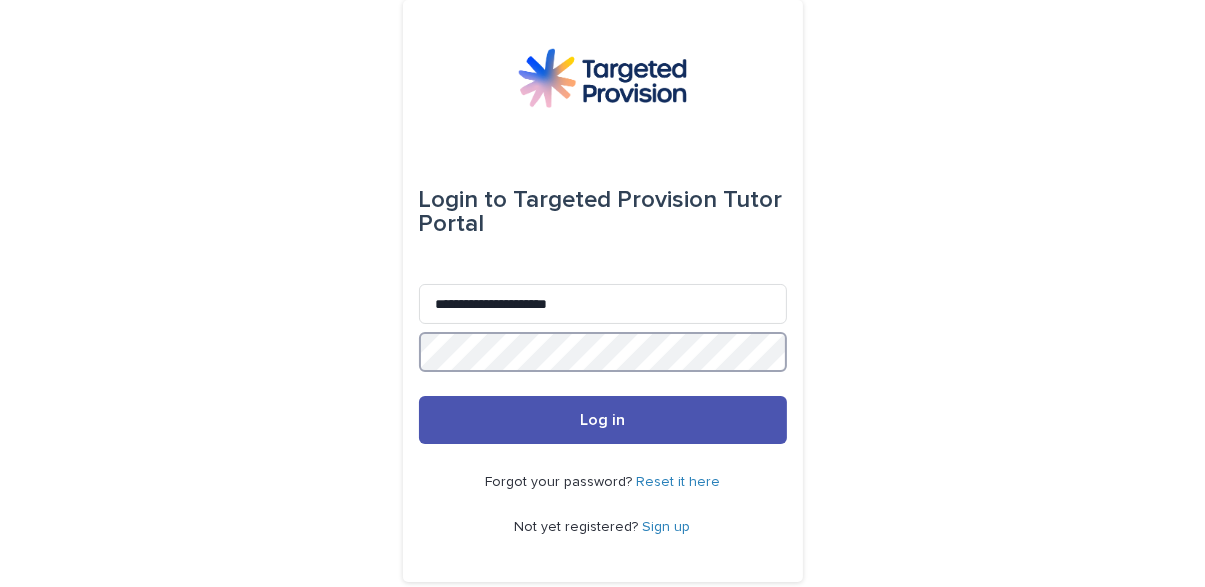 click on "Log in" at bounding box center [603, 420] 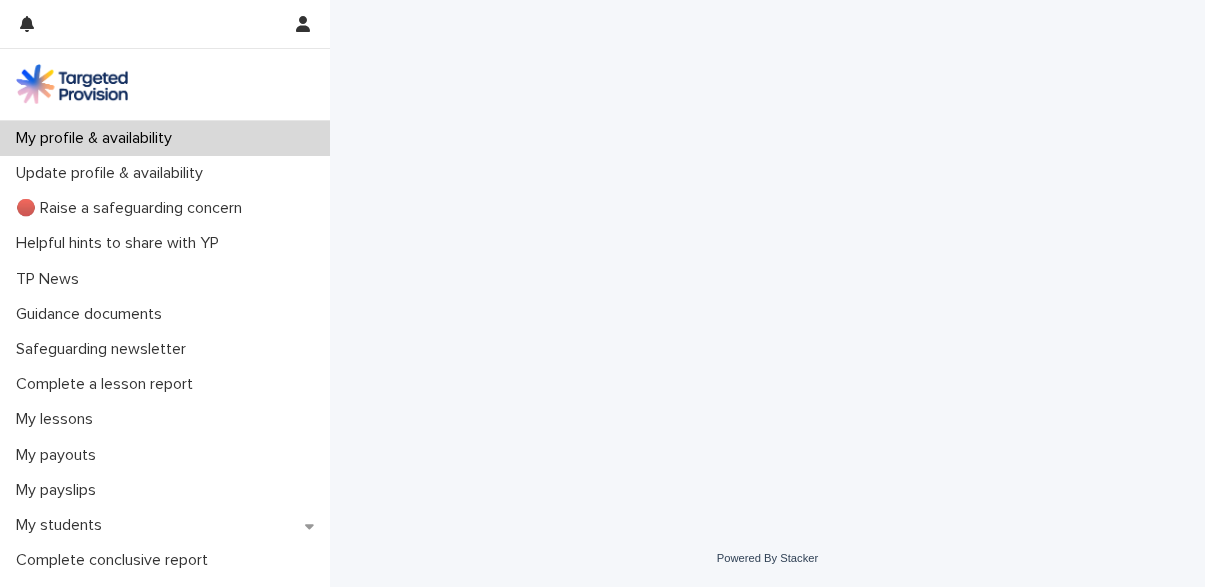 scroll, scrollTop: 0, scrollLeft: 0, axis: both 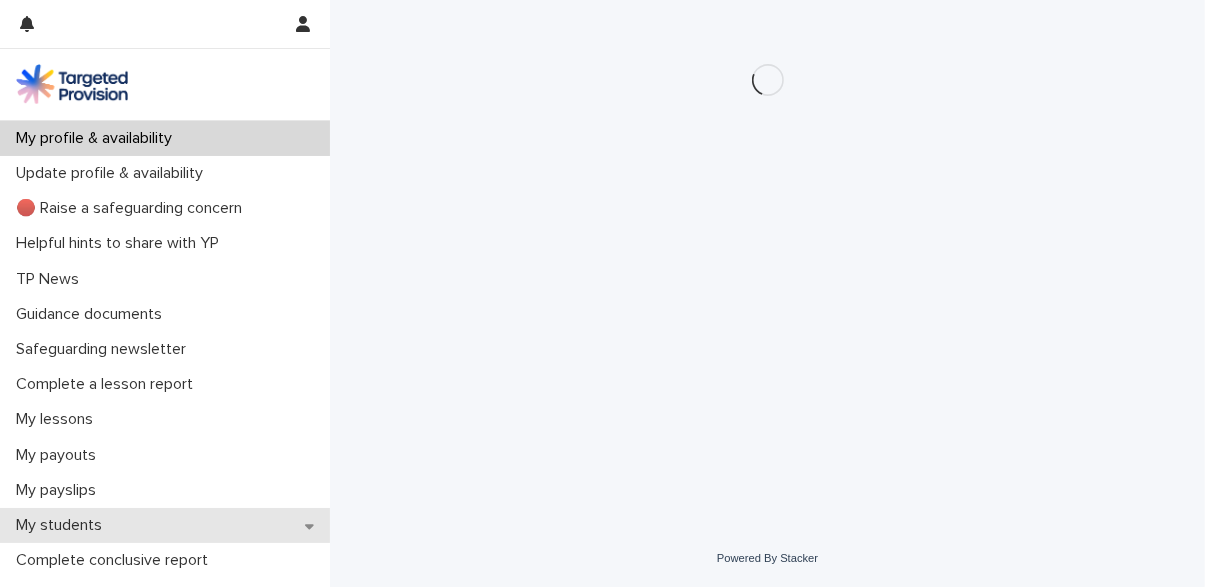 click on "My students" at bounding box center [63, 525] 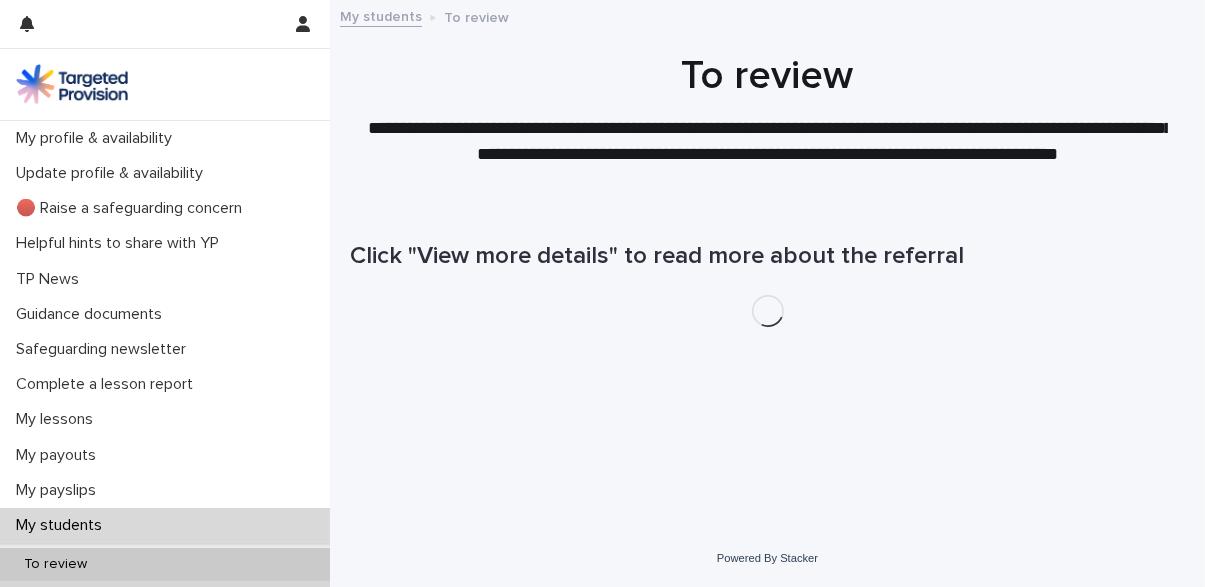 click on "Active" at bounding box center (43, 597) 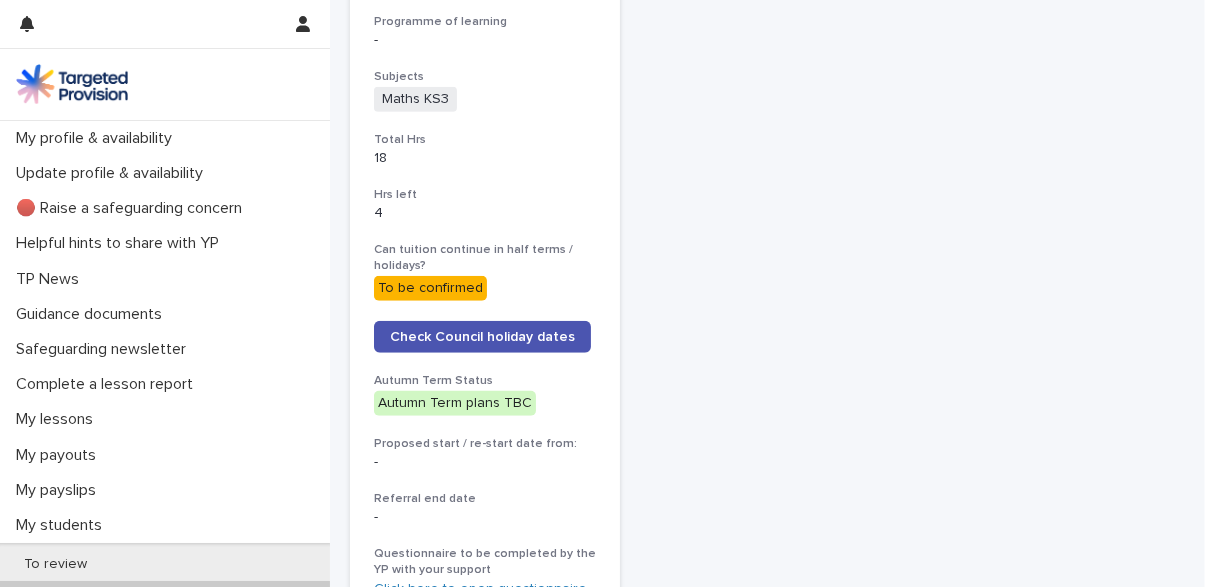scroll, scrollTop: 880, scrollLeft: 0, axis: vertical 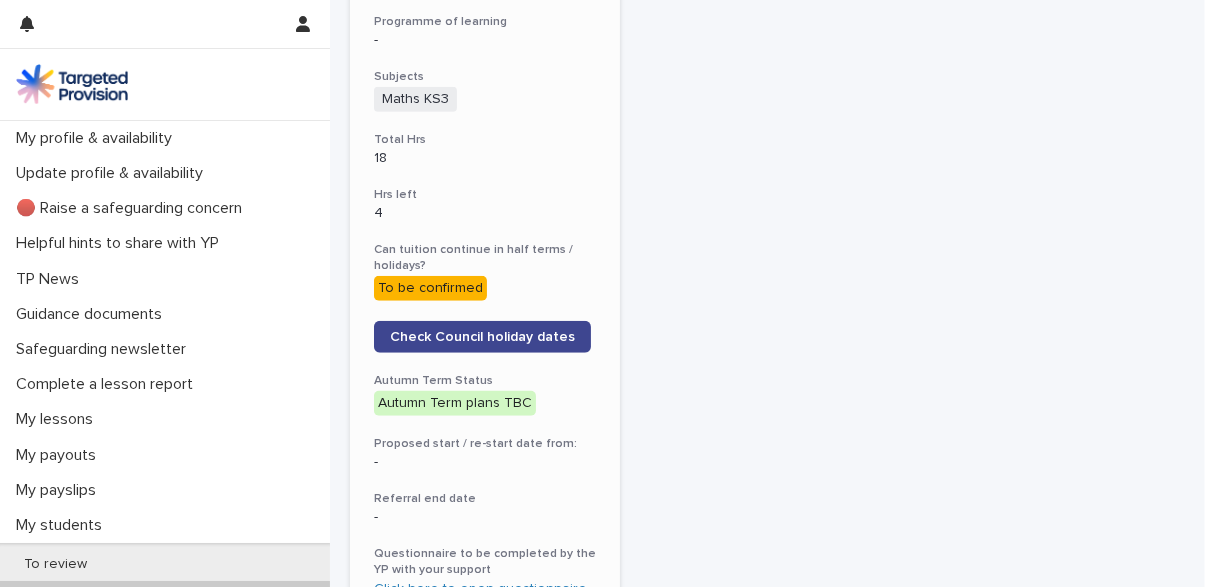 click on "Check Council holiday dates" at bounding box center (482, 337) 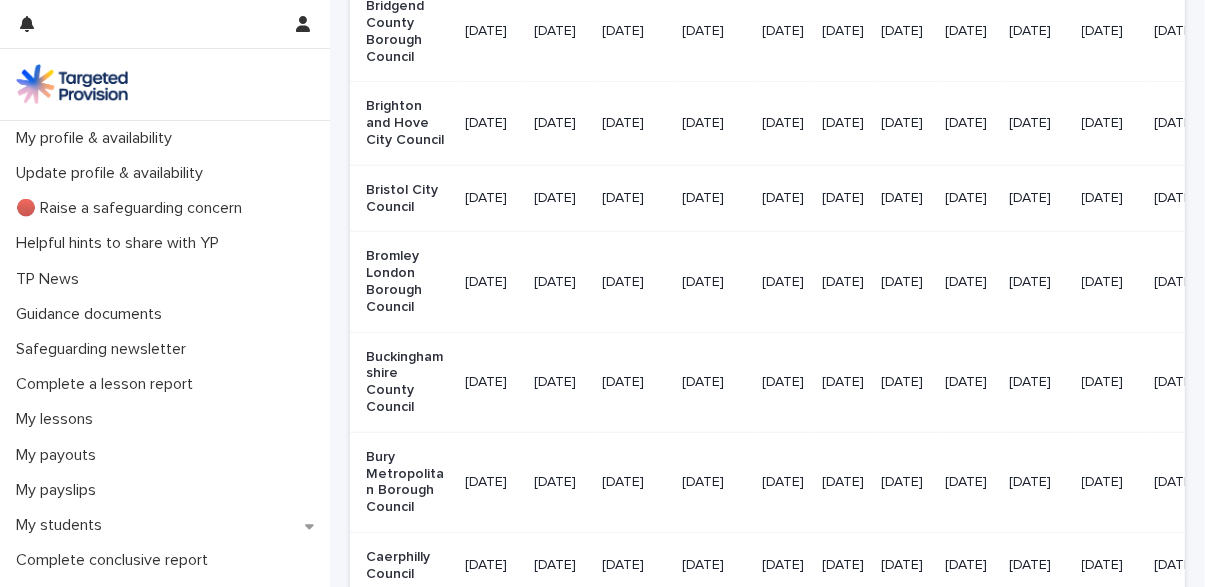 scroll, scrollTop: 1686, scrollLeft: 0, axis: vertical 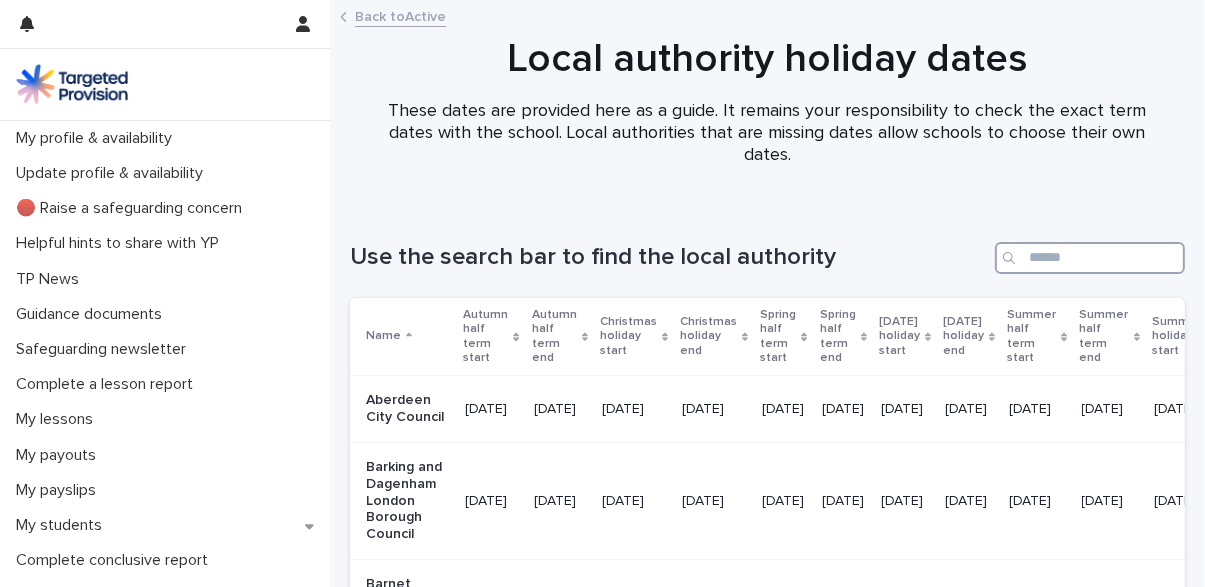 click at bounding box center [1090, 258] 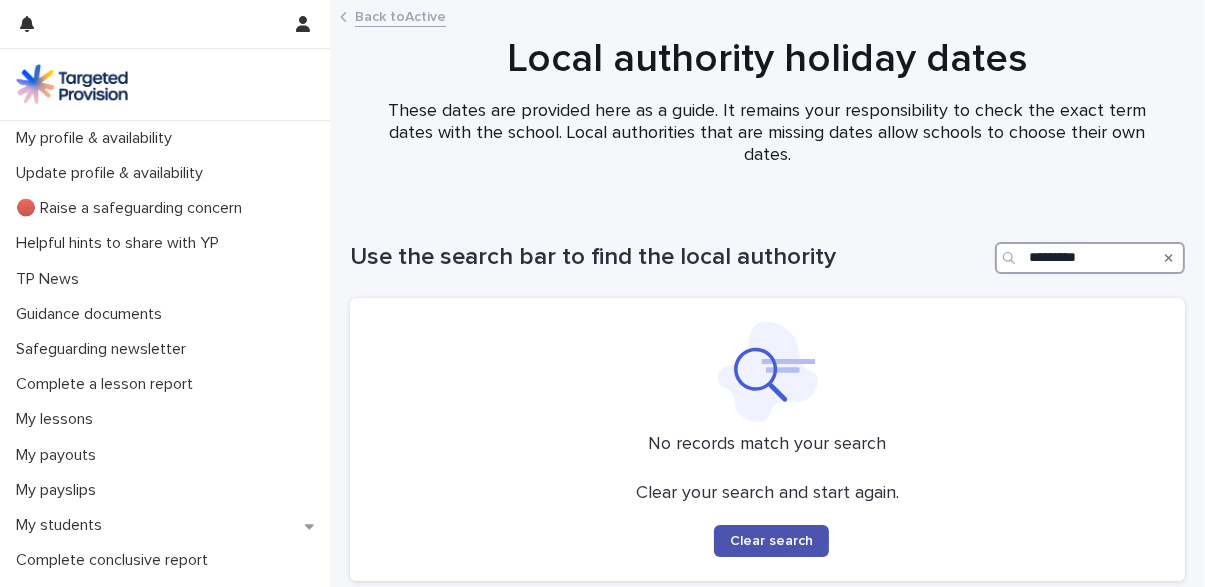 click on "********" at bounding box center (1090, 258) 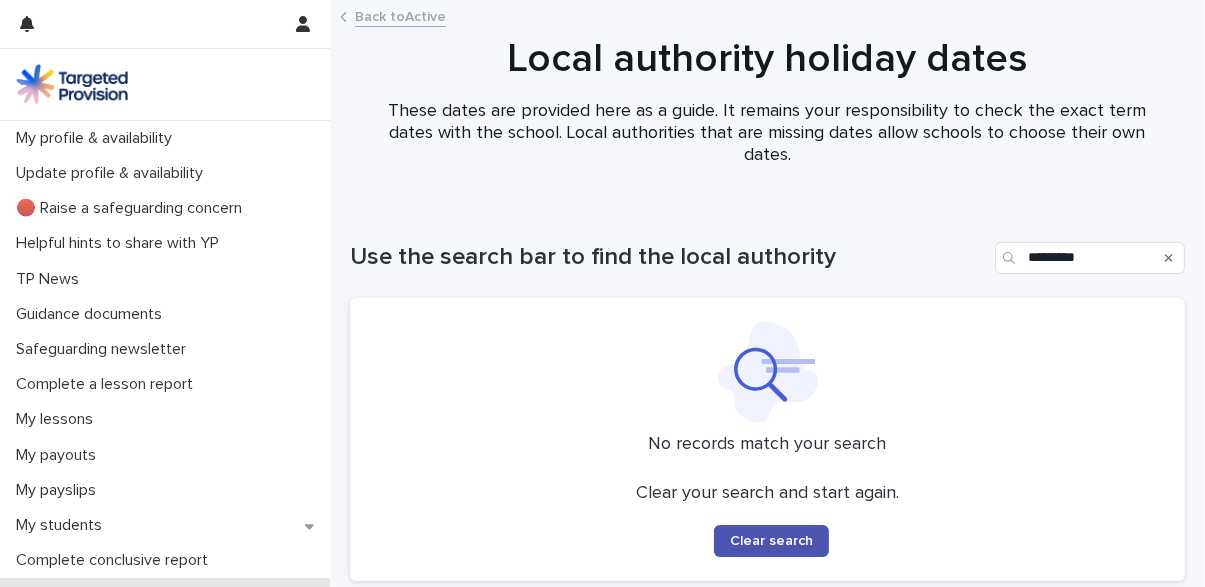 click at bounding box center [1169, 258] 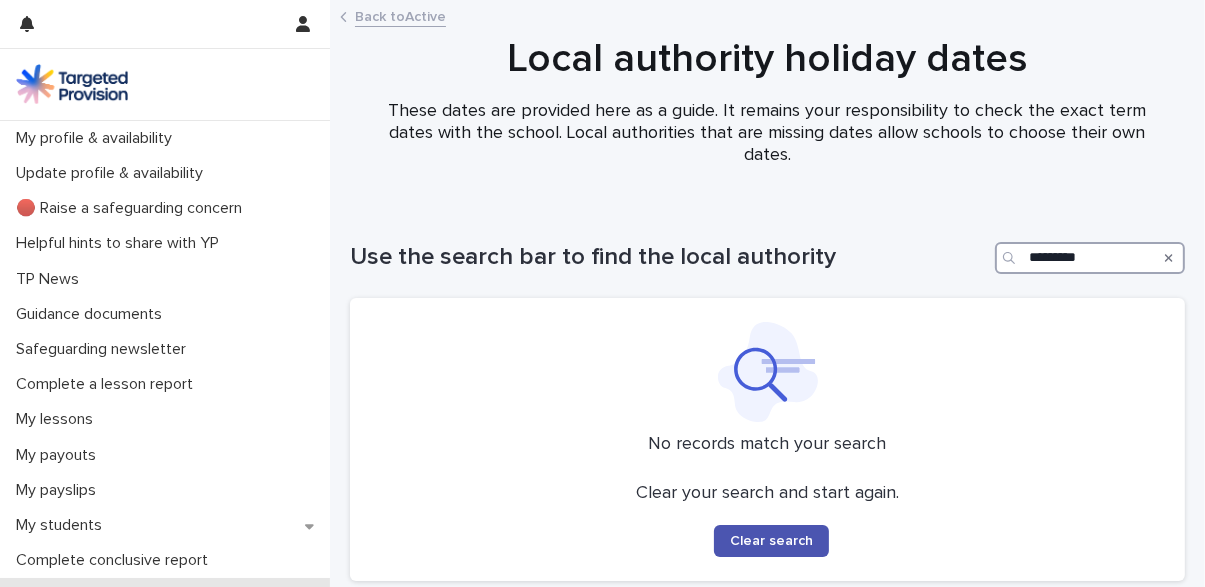 click on "********" at bounding box center [1090, 258] 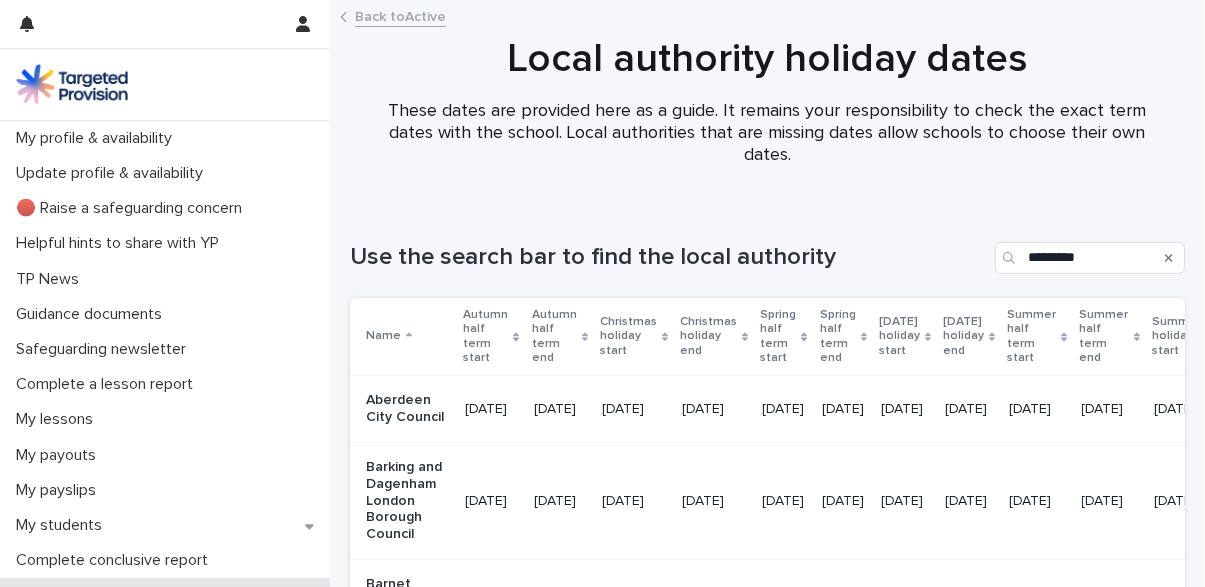 type on "********" 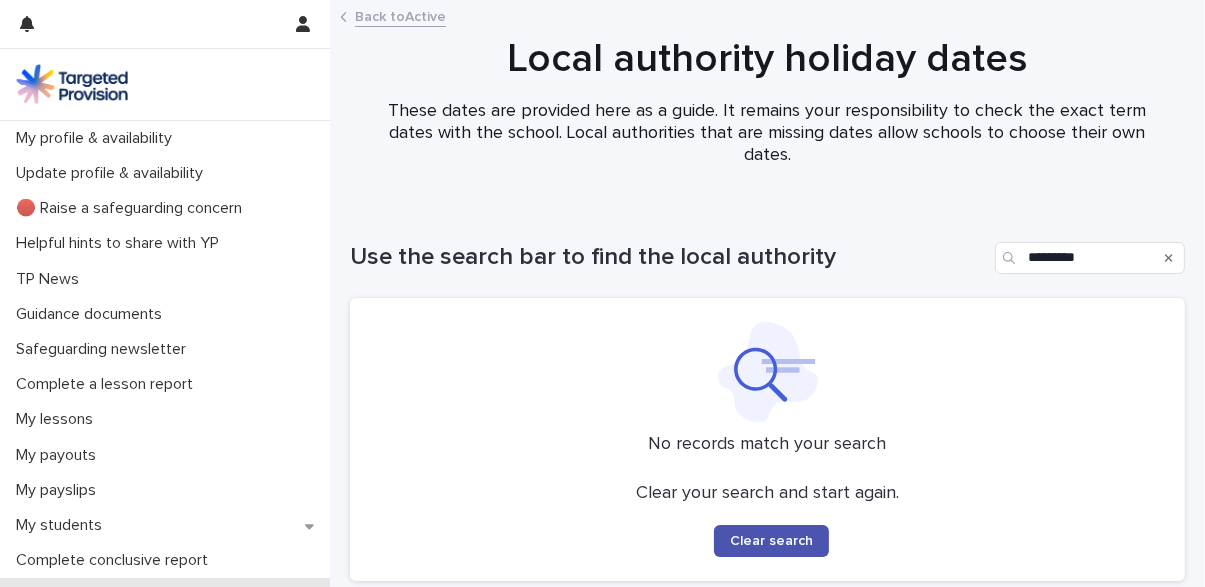 scroll, scrollTop: 82, scrollLeft: 0, axis: vertical 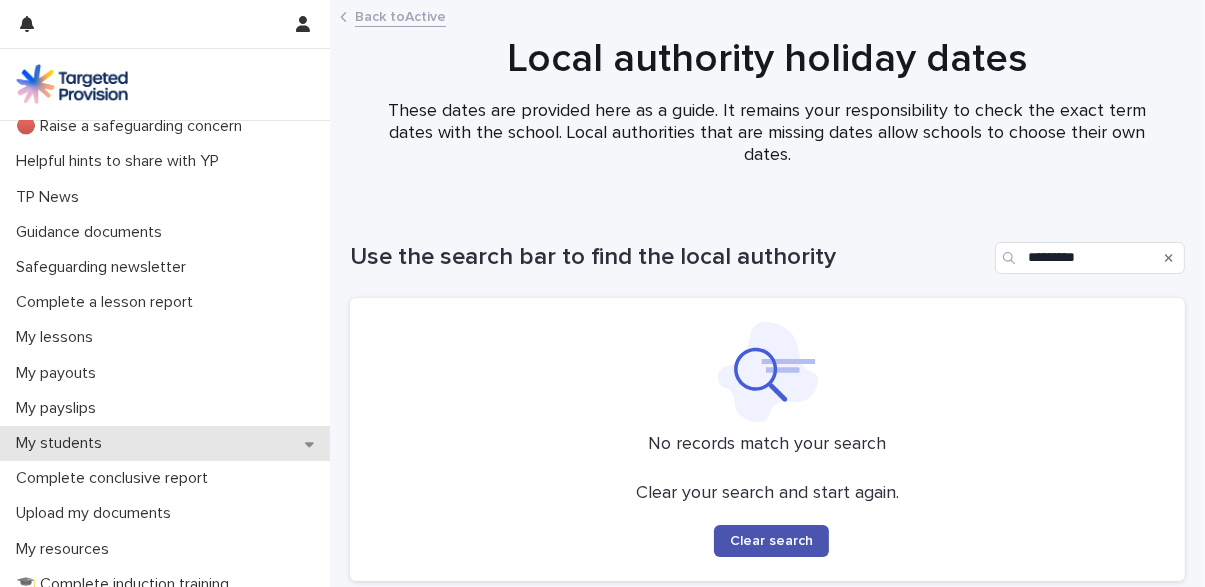 click on "My students" at bounding box center [165, 443] 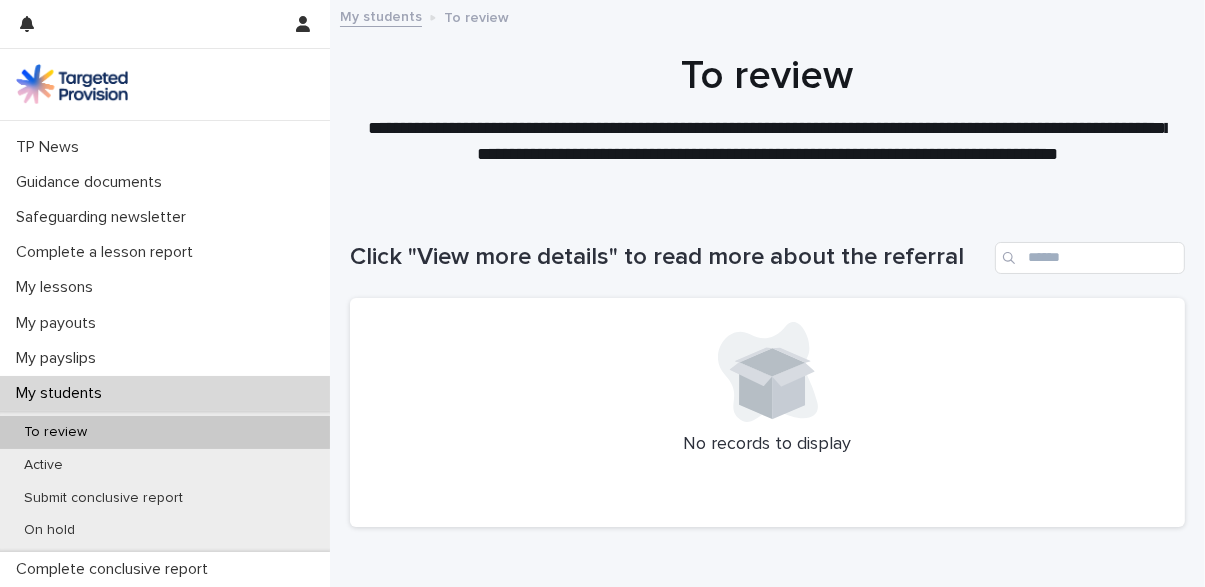 scroll, scrollTop: 133, scrollLeft: 0, axis: vertical 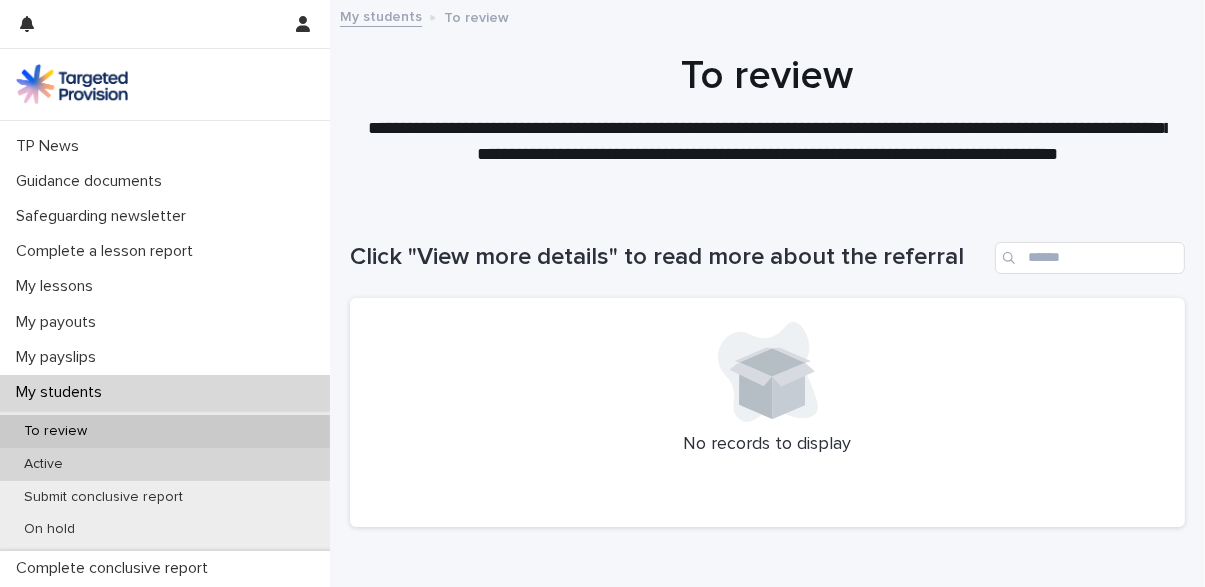click on "Active" at bounding box center [165, 464] 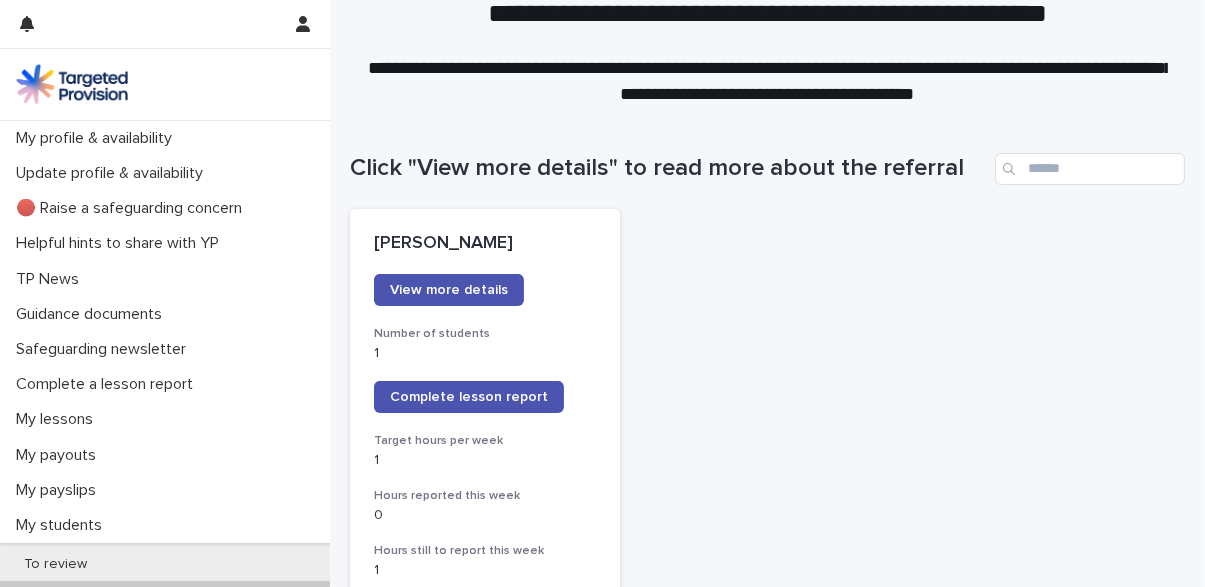 scroll, scrollTop: 90, scrollLeft: 0, axis: vertical 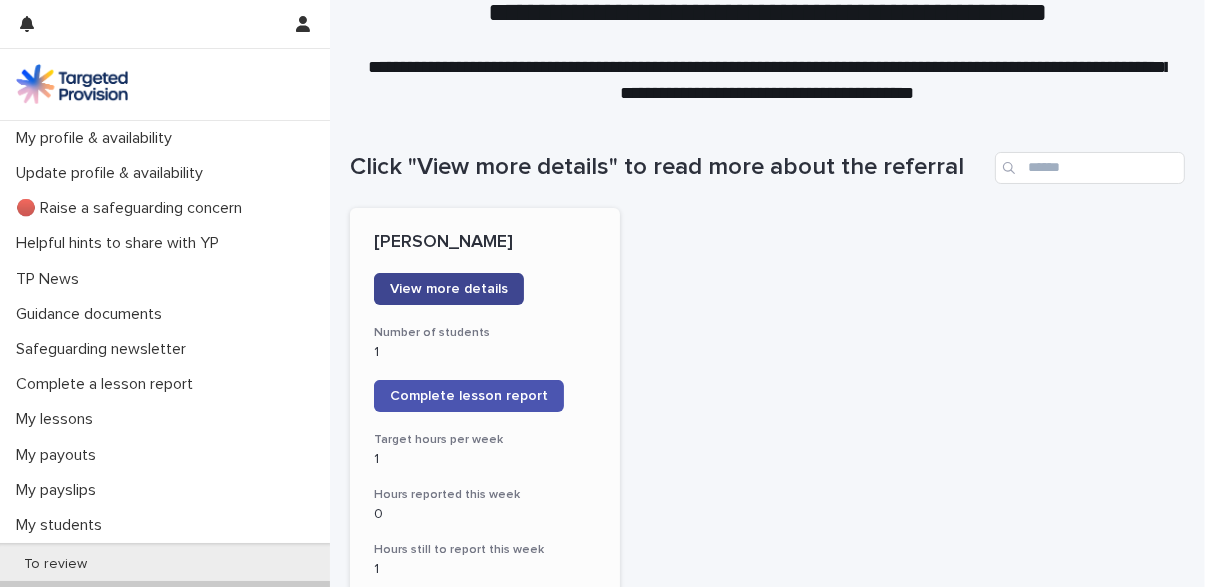 click on "View more details" at bounding box center (449, 289) 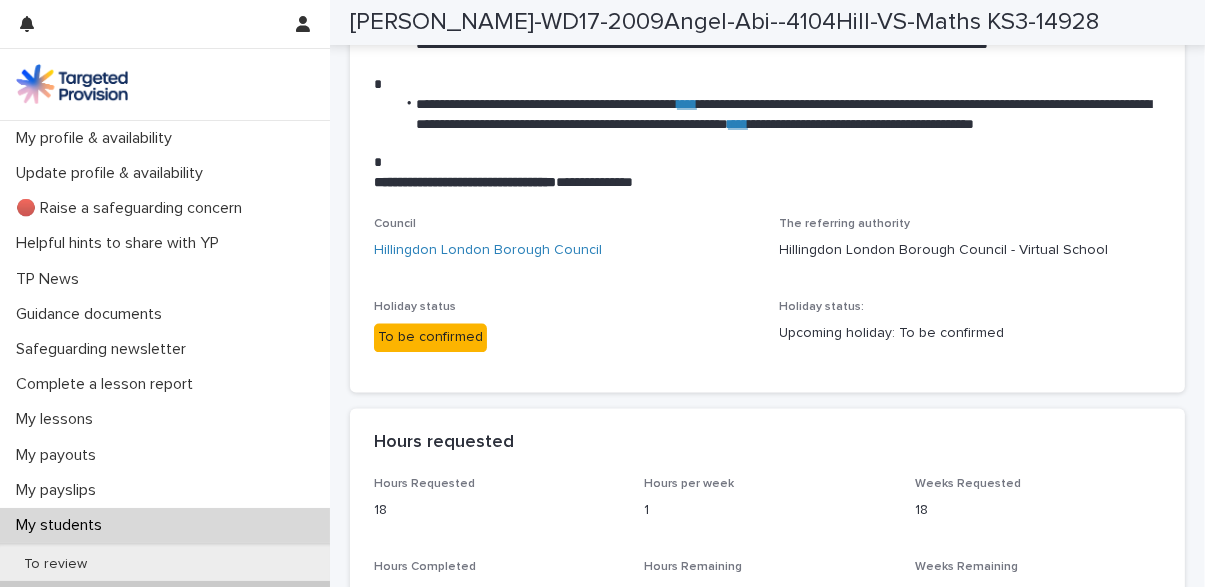 scroll, scrollTop: 3272, scrollLeft: 0, axis: vertical 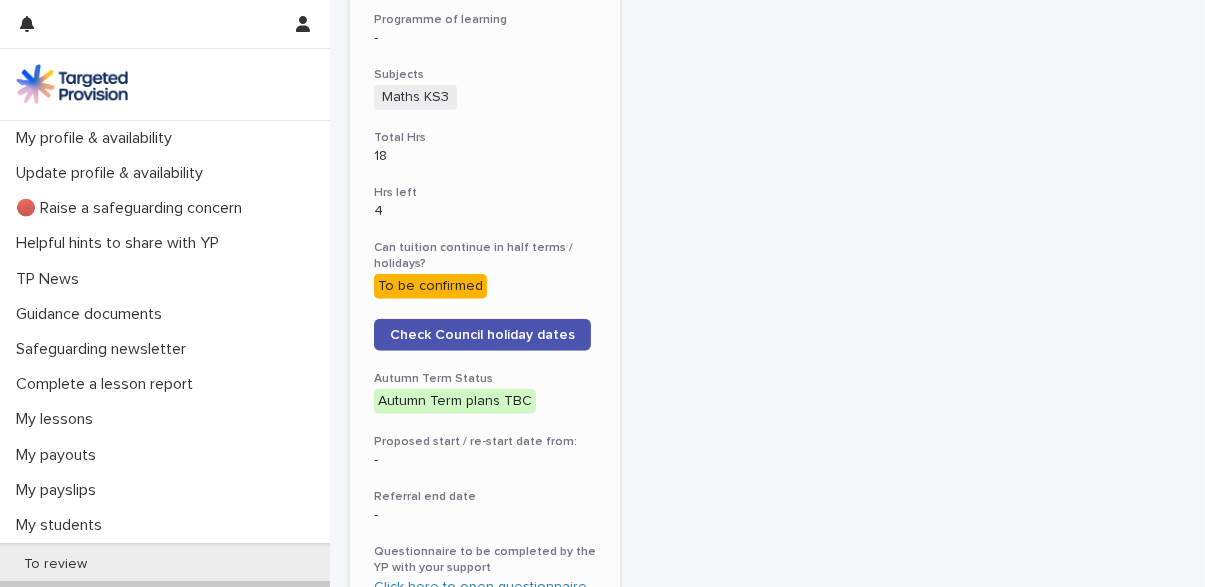 click on "Autumn Term plans TBC" at bounding box center [455, 401] 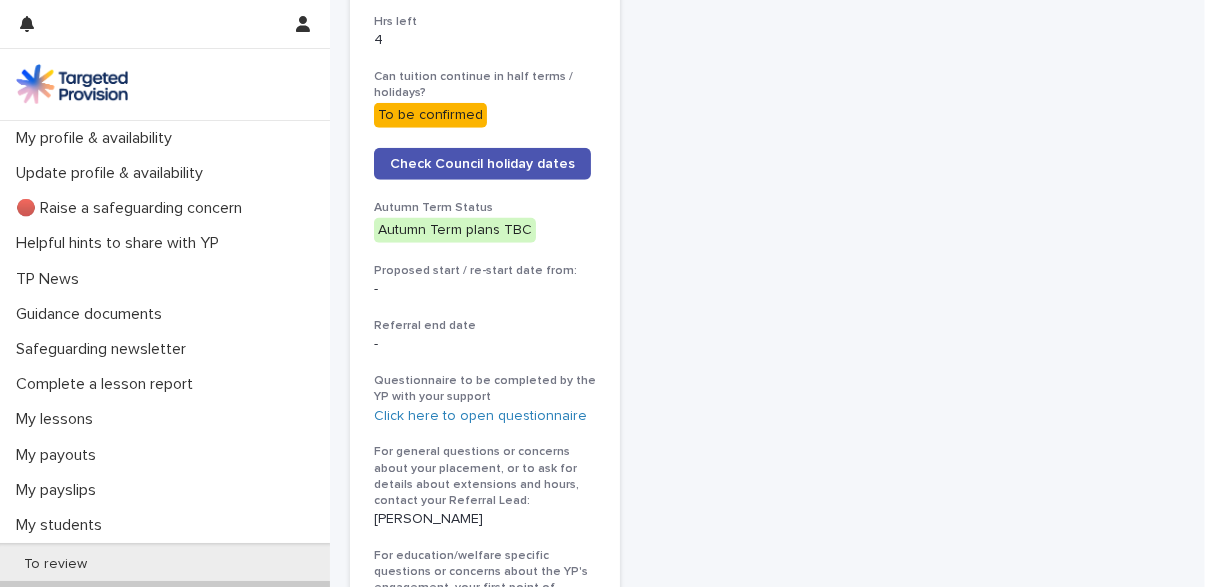 scroll, scrollTop: 1054, scrollLeft: 0, axis: vertical 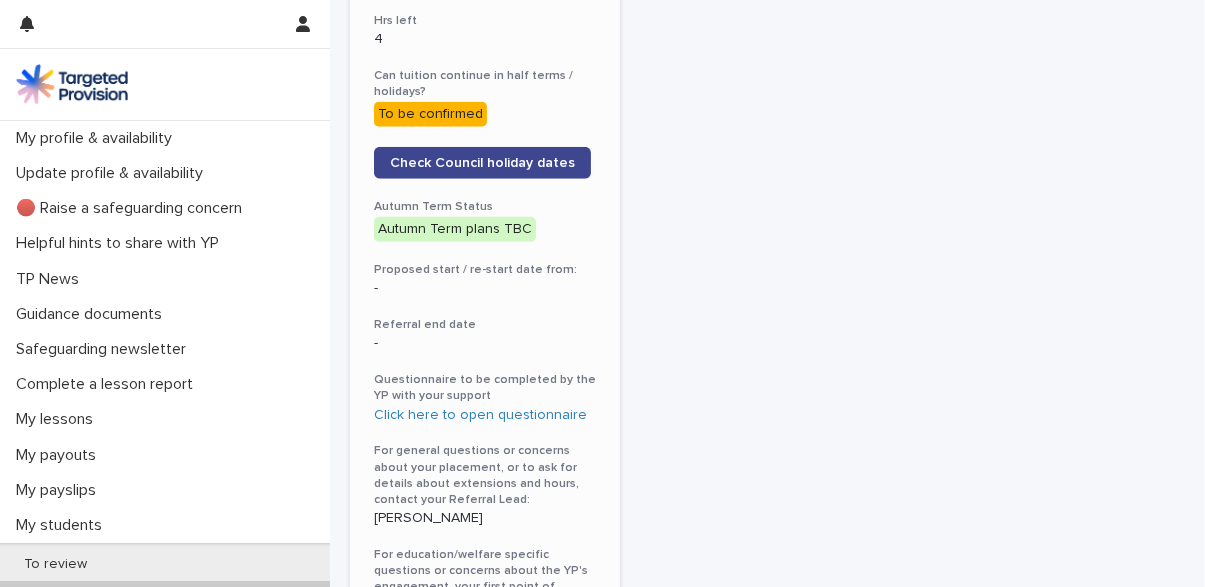 click on "Check Council holiday dates" at bounding box center [482, 163] 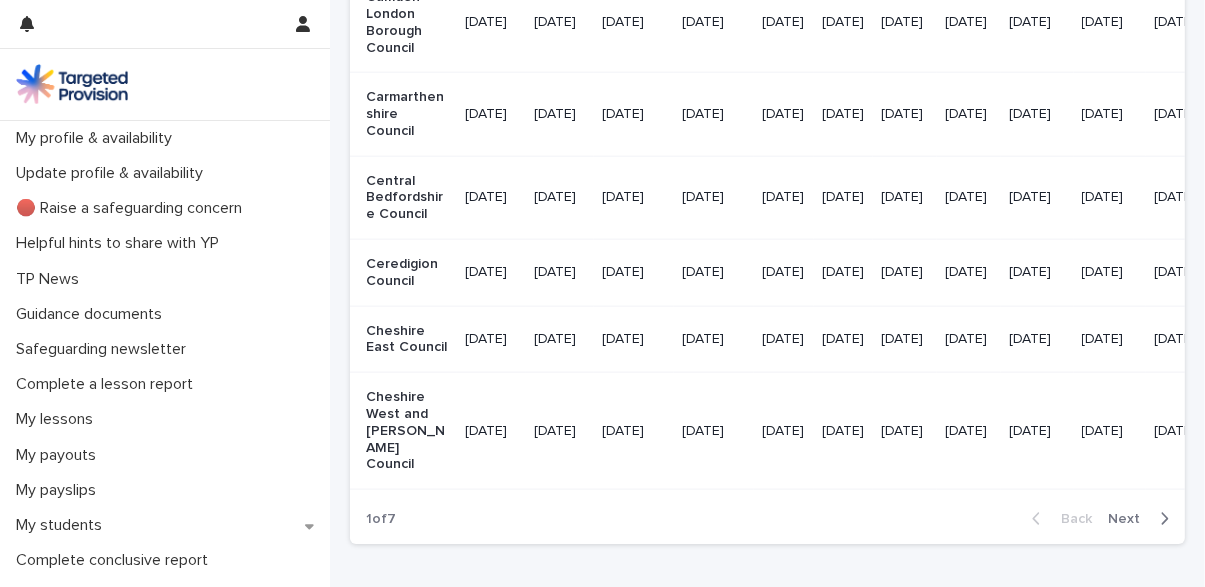 scroll, scrollTop: 2625, scrollLeft: 0, axis: vertical 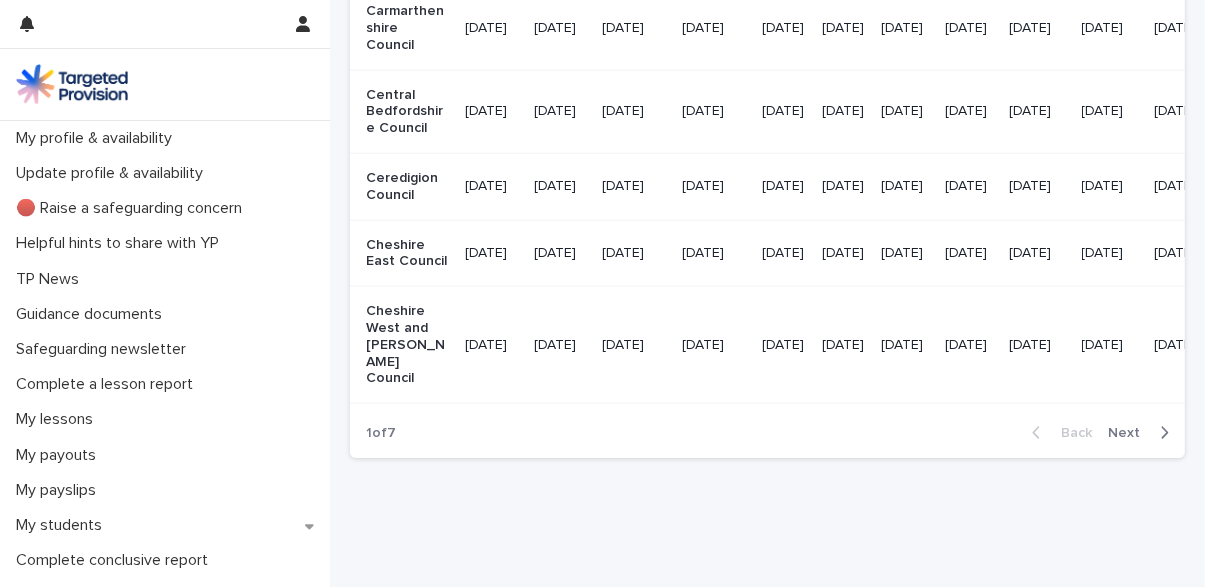 click on "Next" at bounding box center [1130, 433] 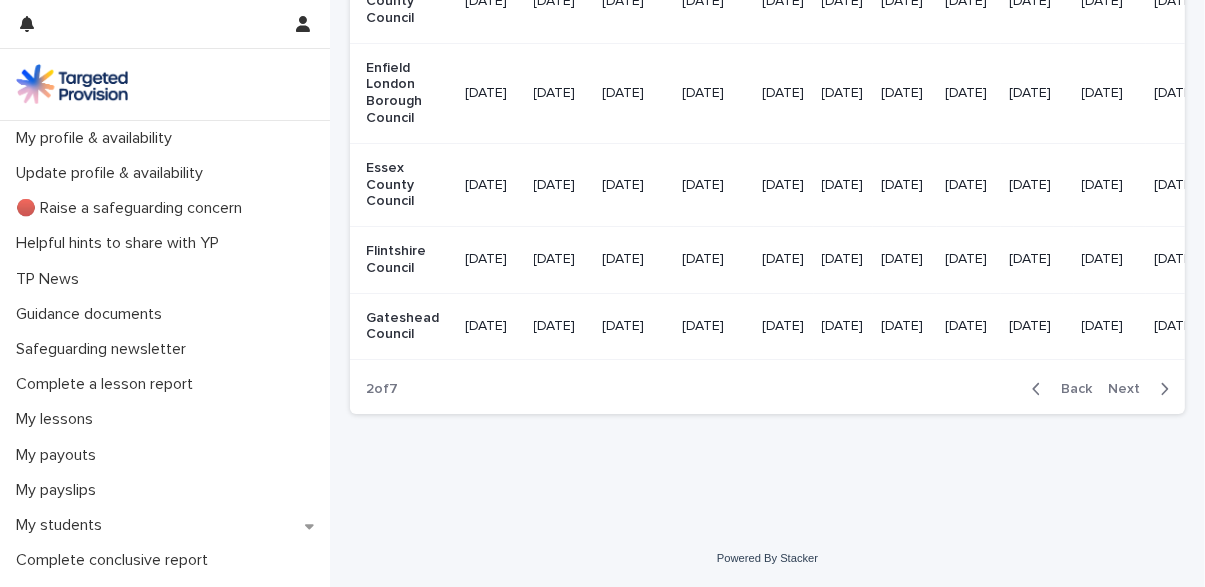 scroll, scrollTop: 2541, scrollLeft: 0, axis: vertical 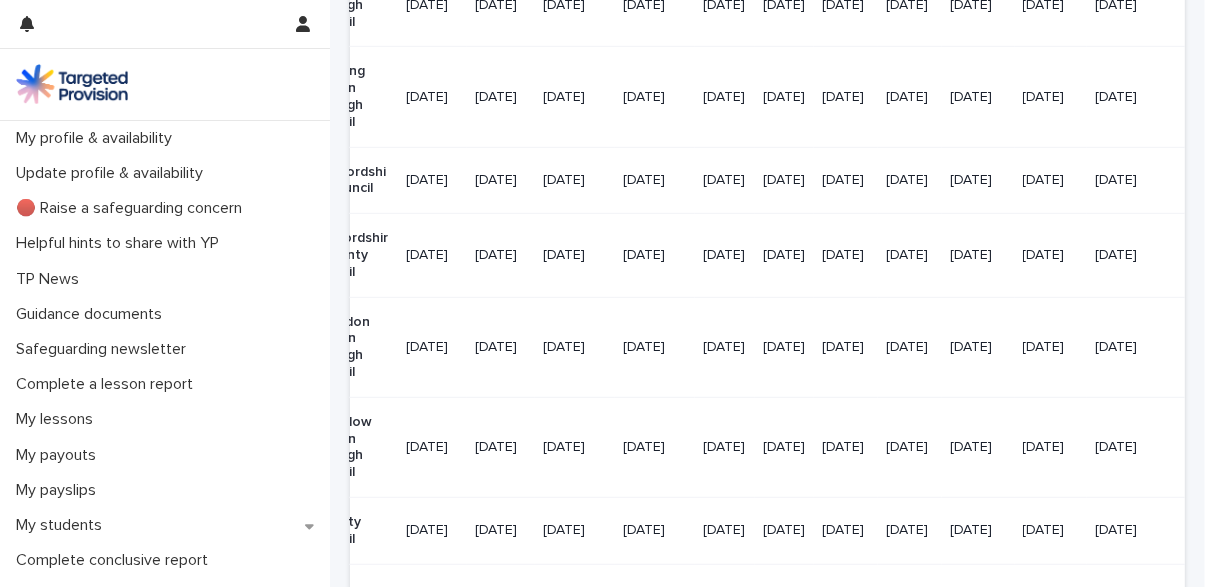 click on "[DATE]" at bounding box center [655, 5] 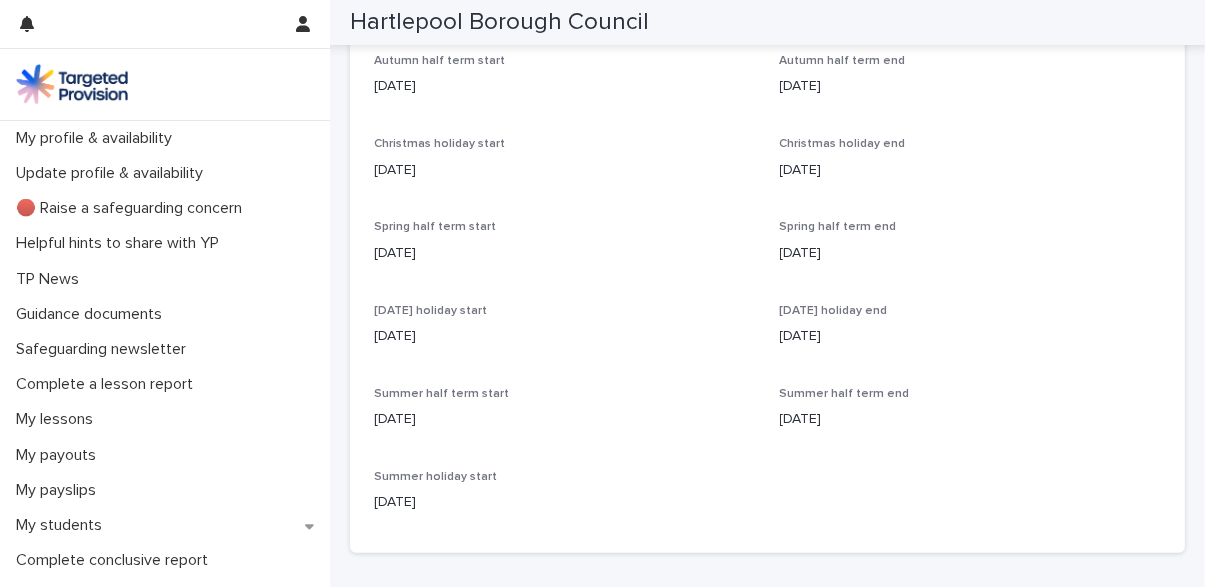 scroll, scrollTop: 388, scrollLeft: 0, axis: vertical 